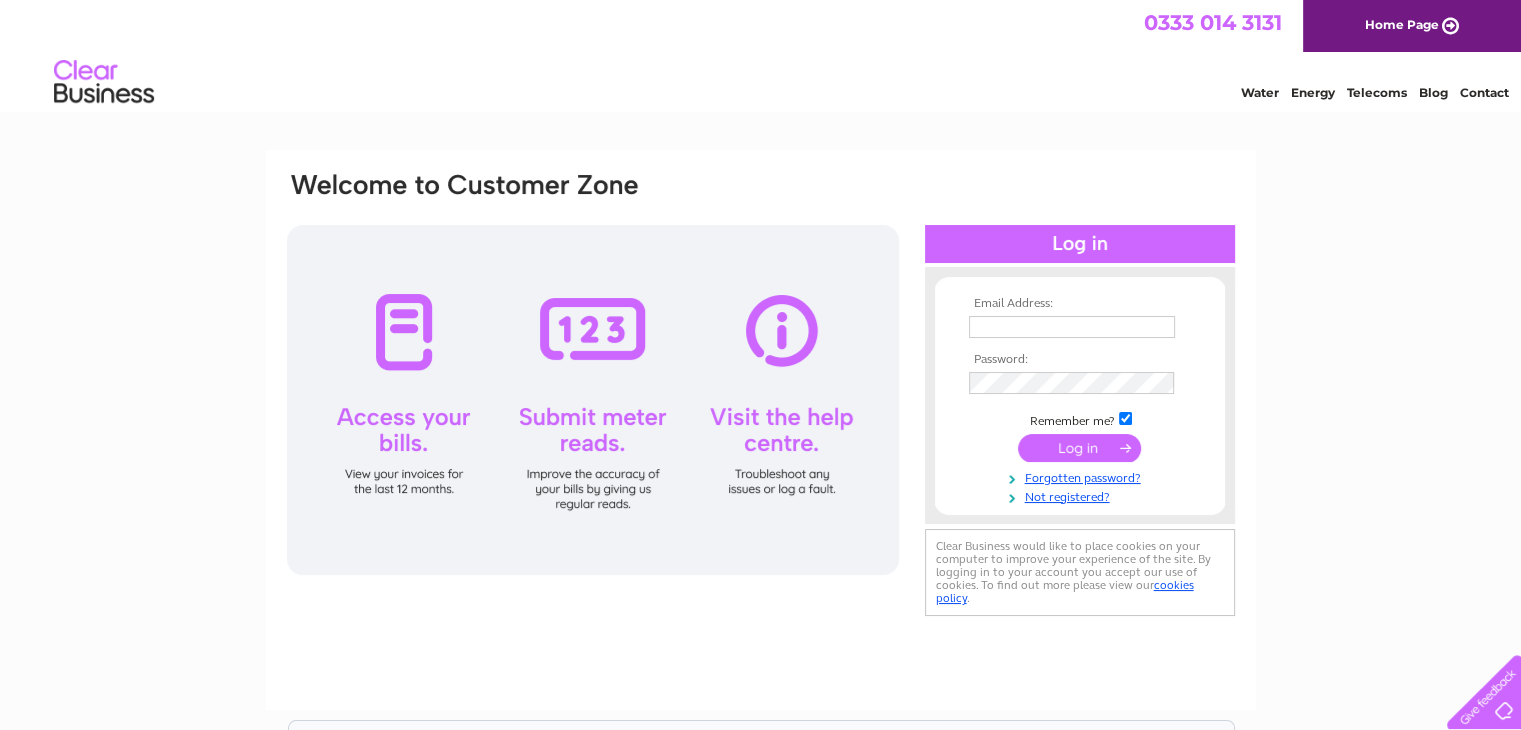 scroll, scrollTop: 0, scrollLeft: 0, axis: both 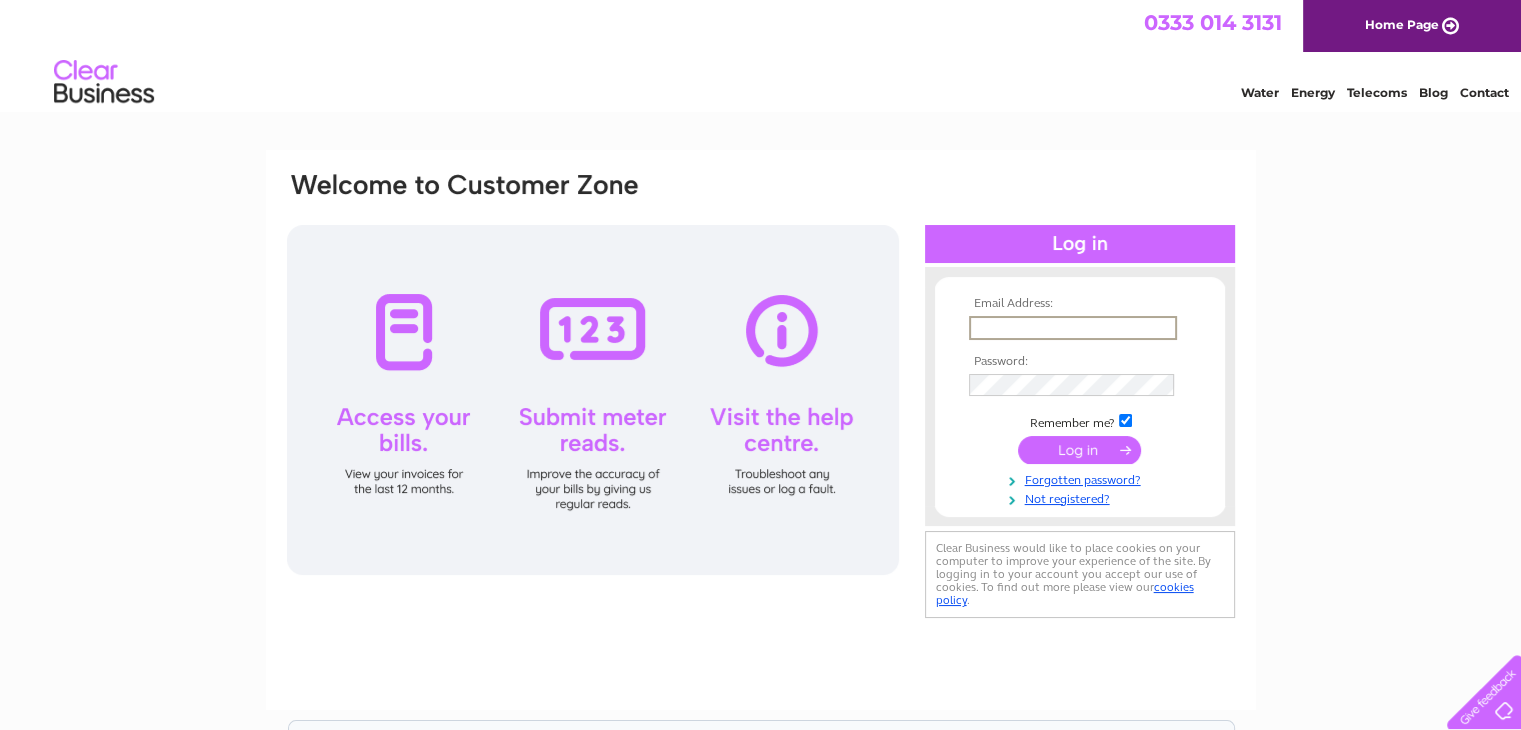 click at bounding box center [1073, 328] 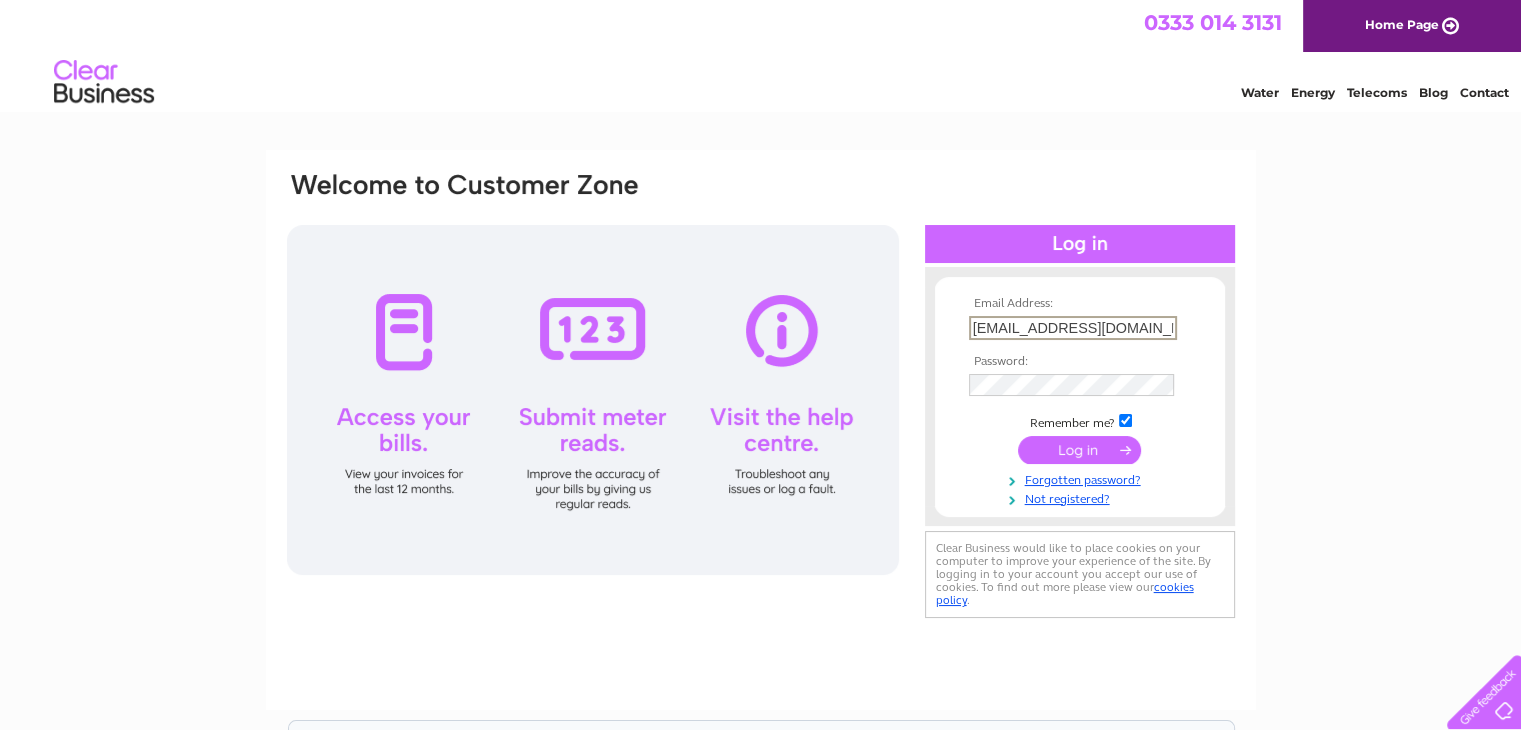 scroll, scrollTop: 0, scrollLeft: 0, axis: both 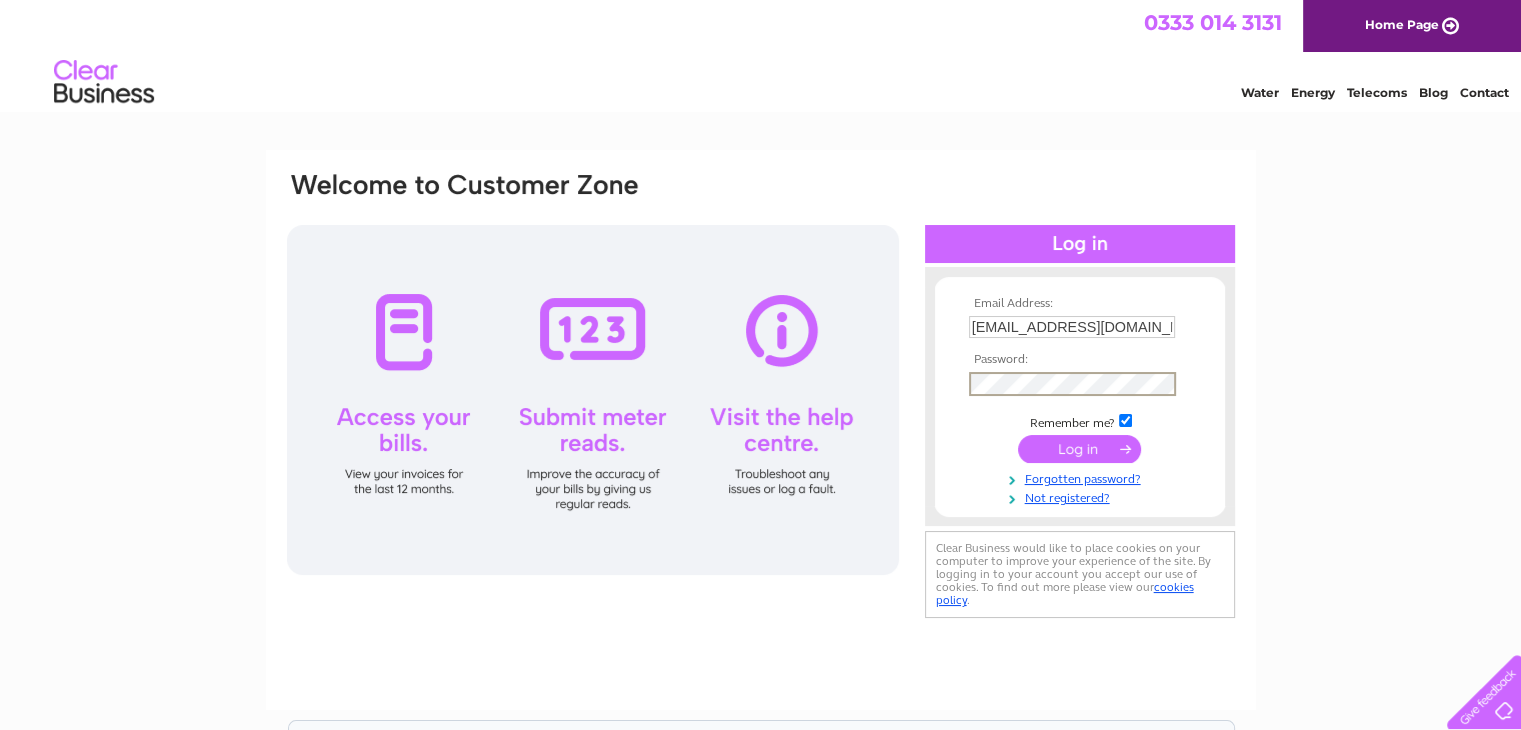 click at bounding box center (1079, 449) 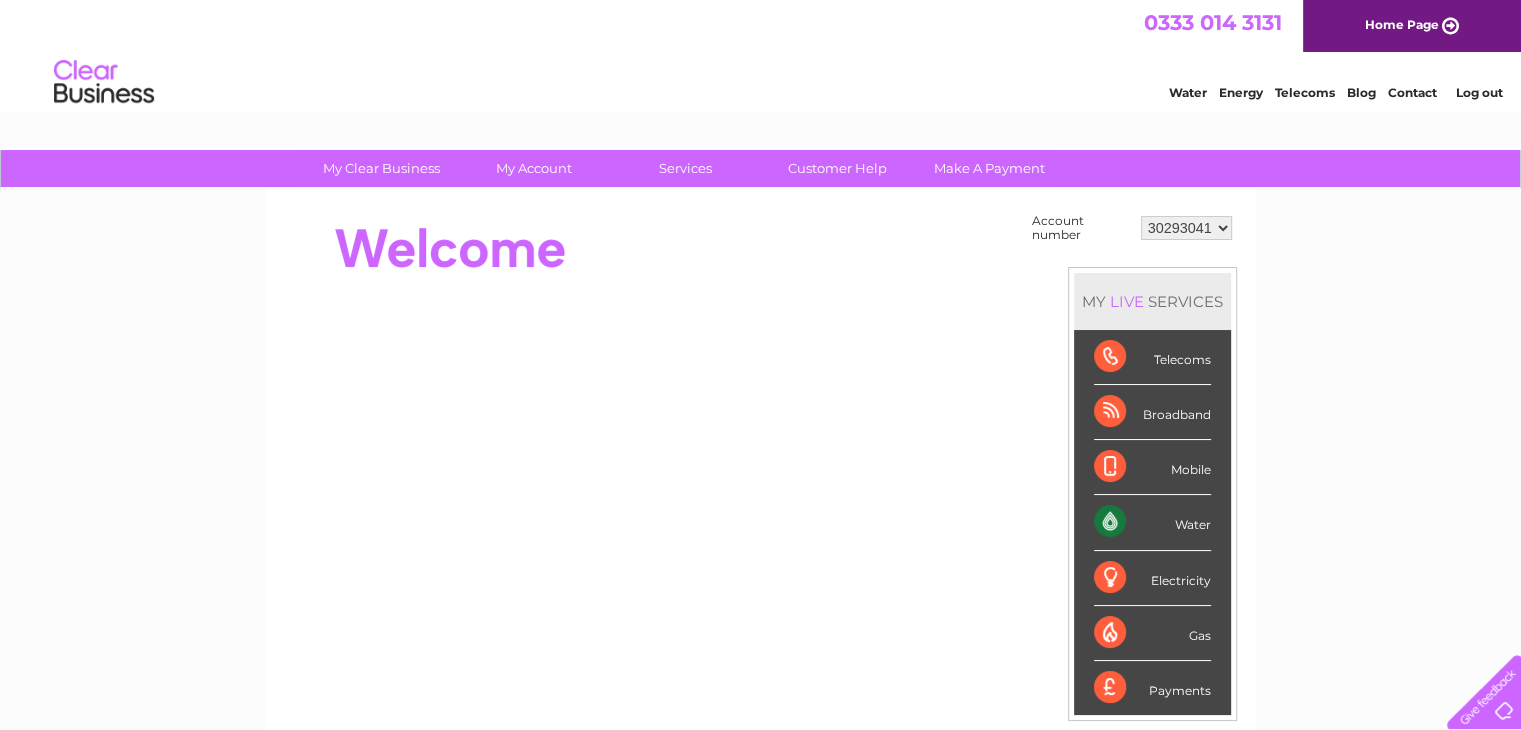 scroll, scrollTop: 0, scrollLeft: 0, axis: both 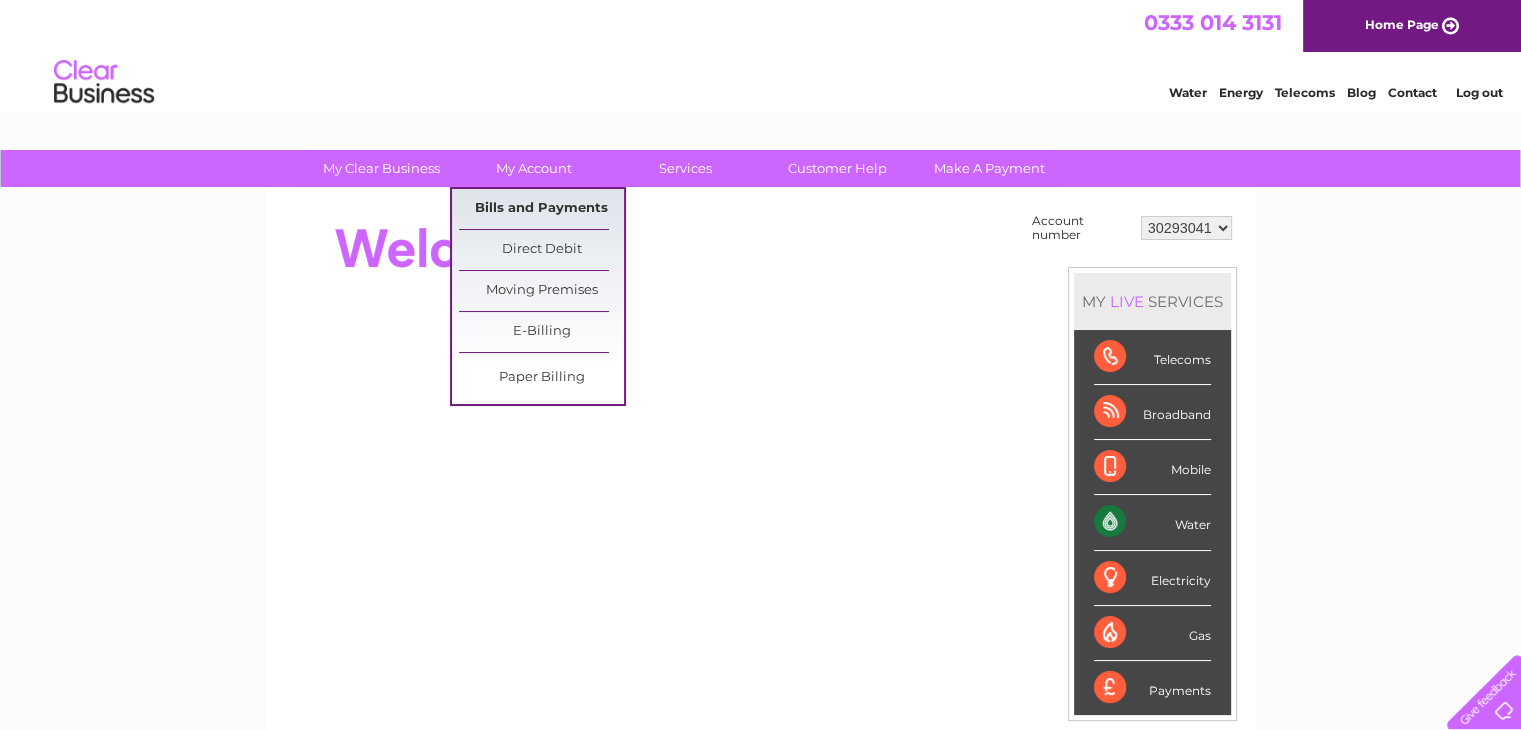 click on "Bills and Payments" at bounding box center [541, 209] 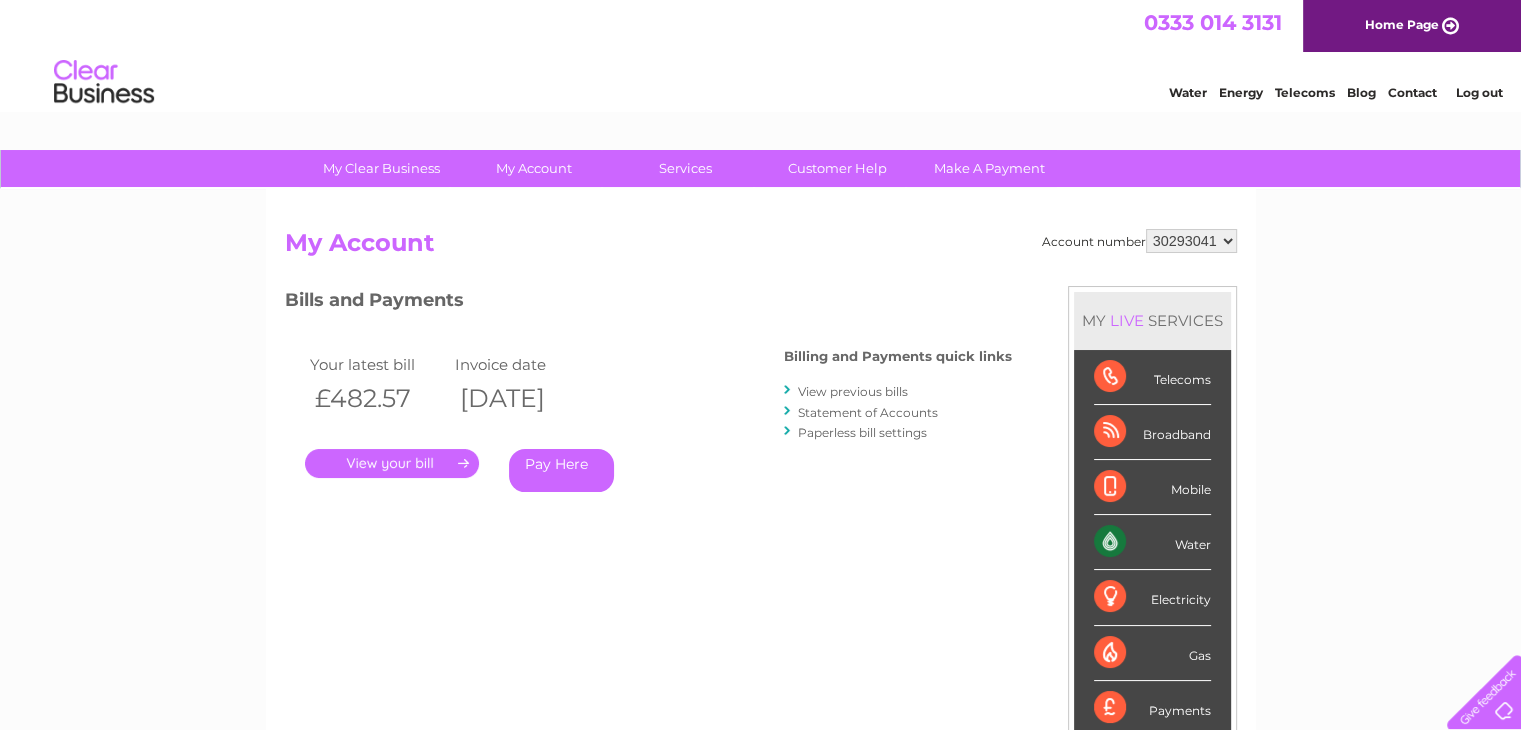 scroll, scrollTop: 0, scrollLeft: 0, axis: both 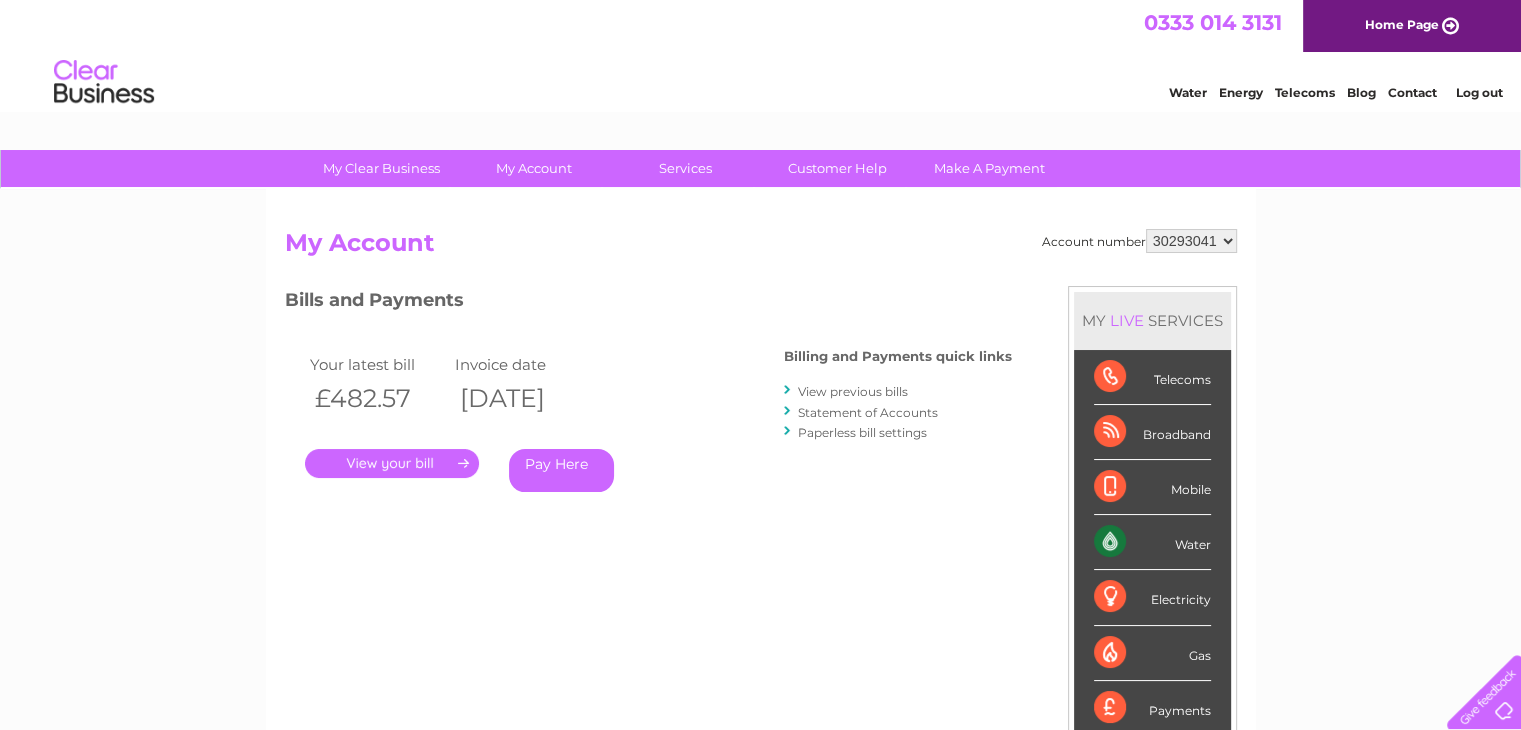 click on "." at bounding box center (392, 463) 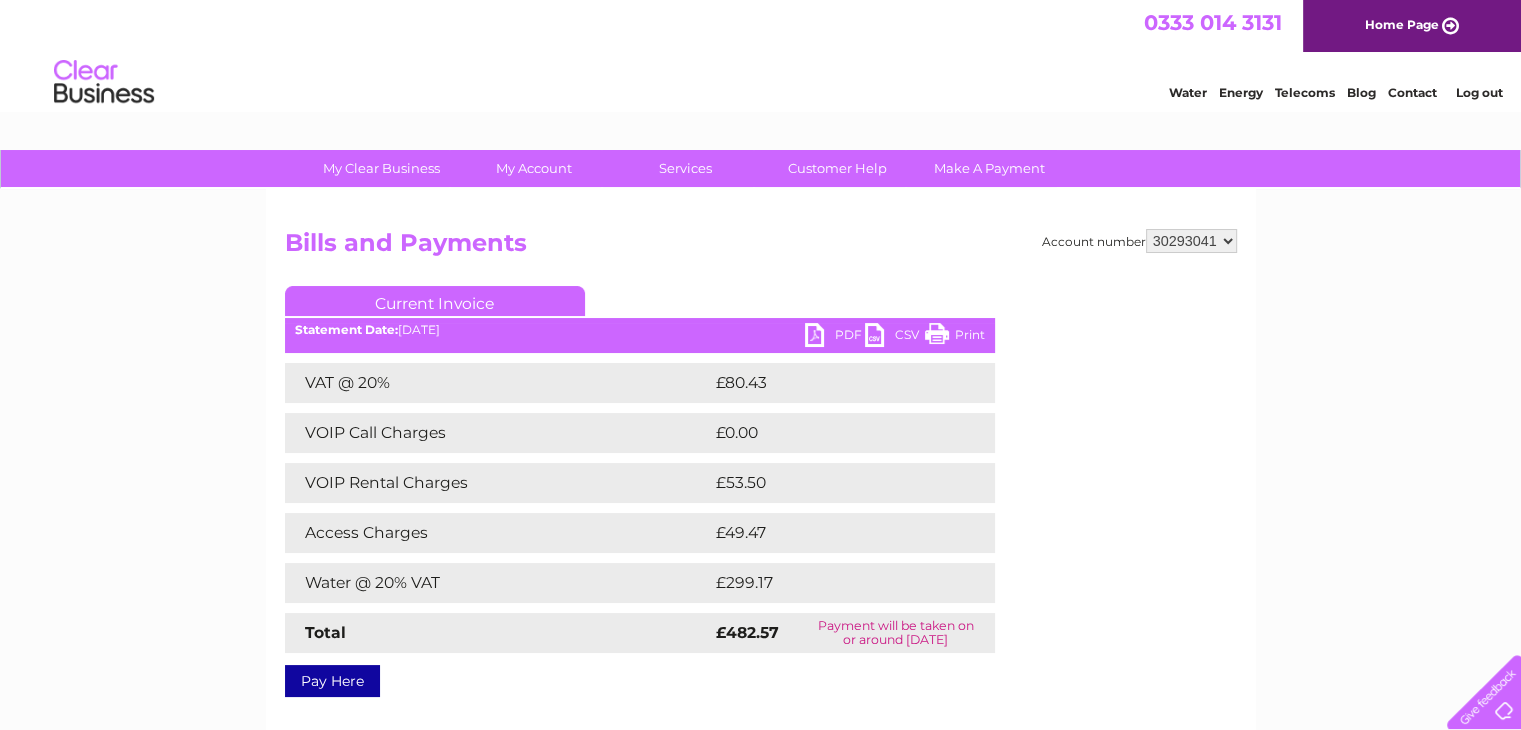 scroll, scrollTop: 0, scrollLeft: 0, axis: both 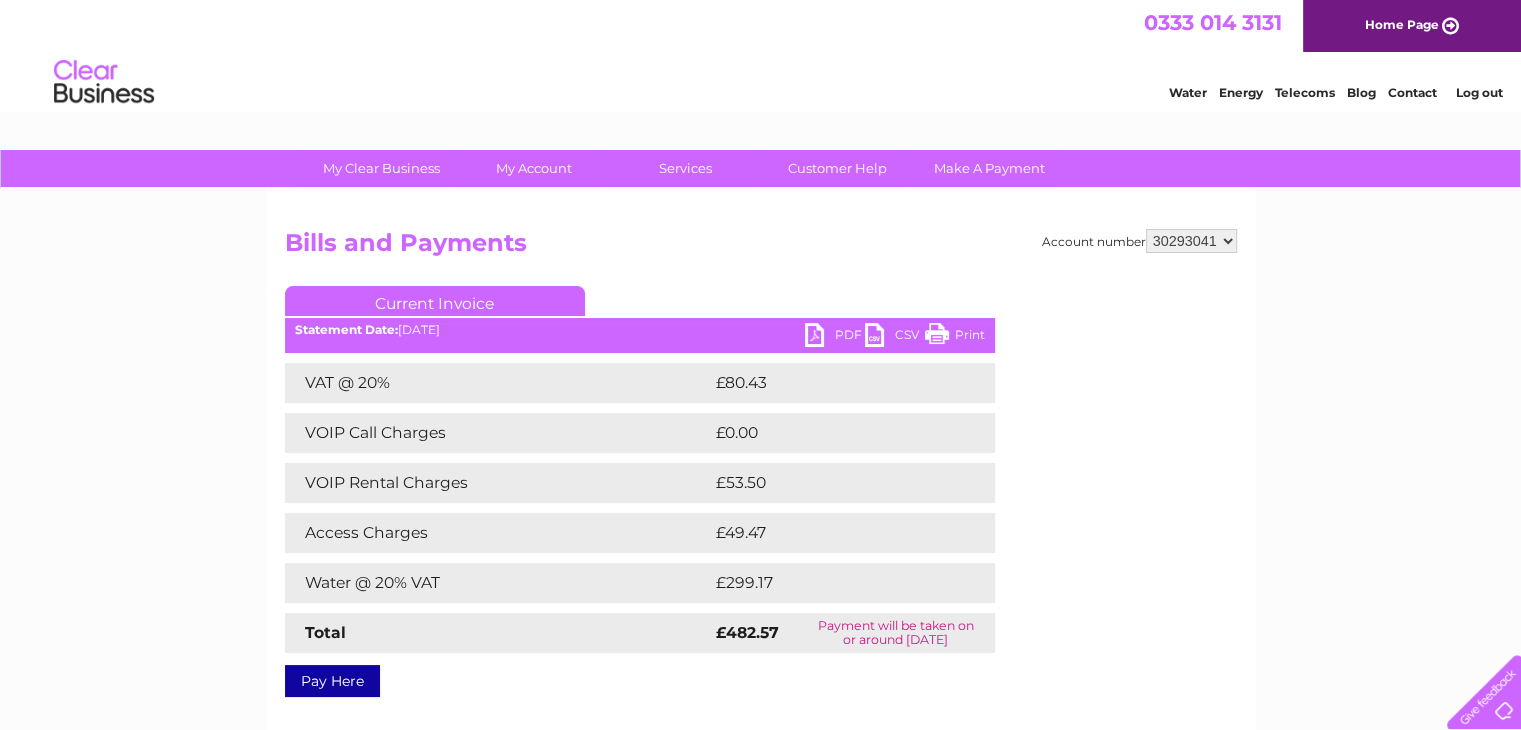 click on "PDF" at bounding box center [835, 337] 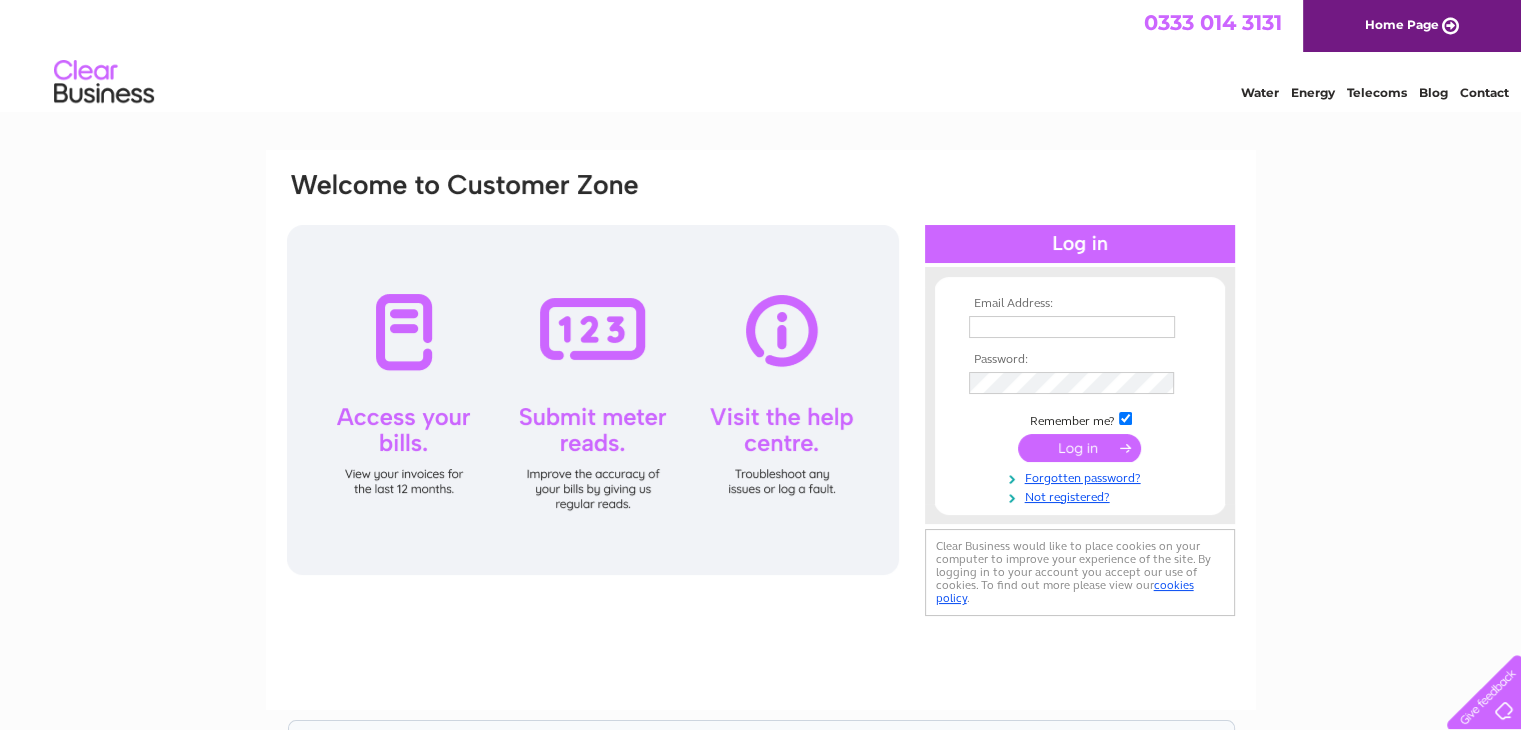 scroll, scrollTop: 0, scrollLeft: 0, axis: both 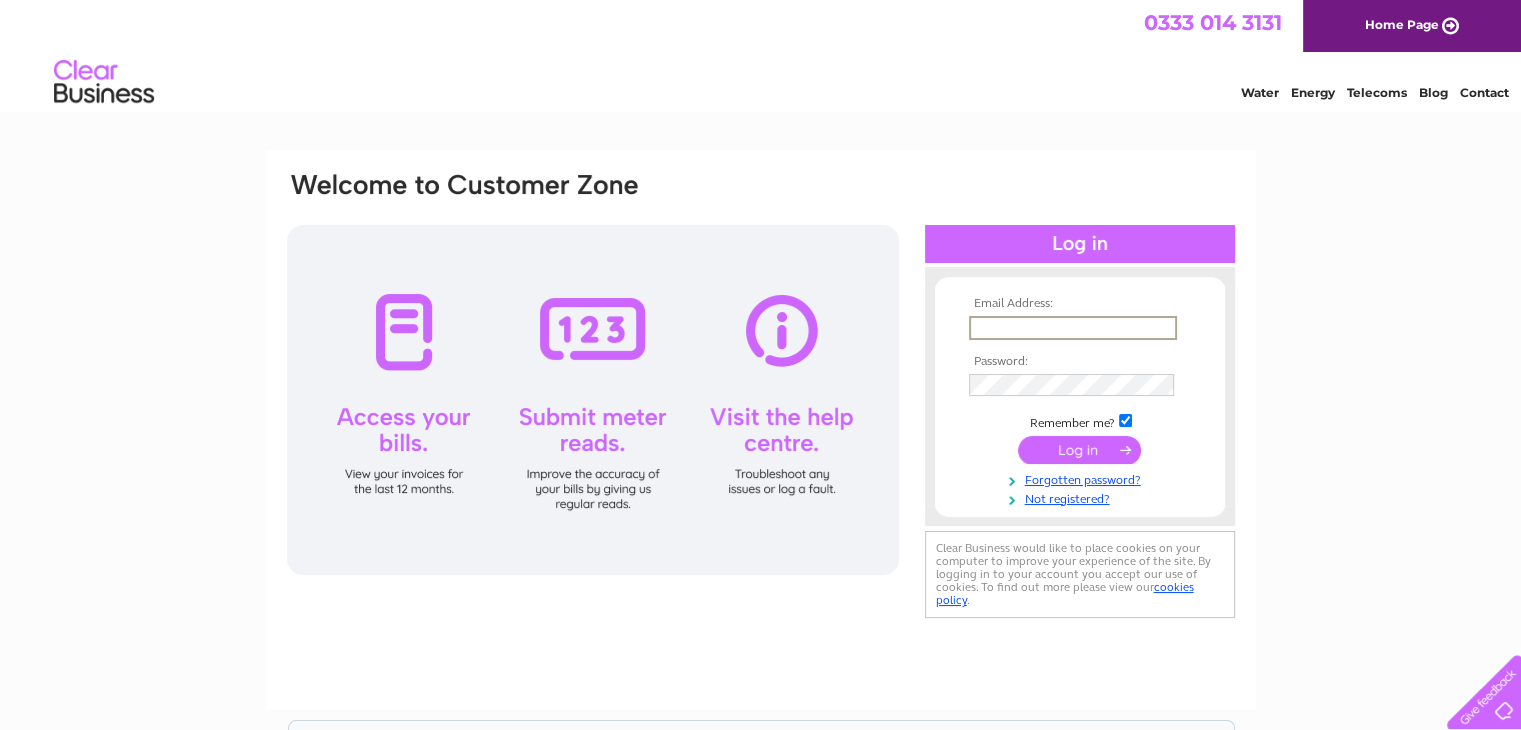 type on "accounts@thestandingstones.co.uk" 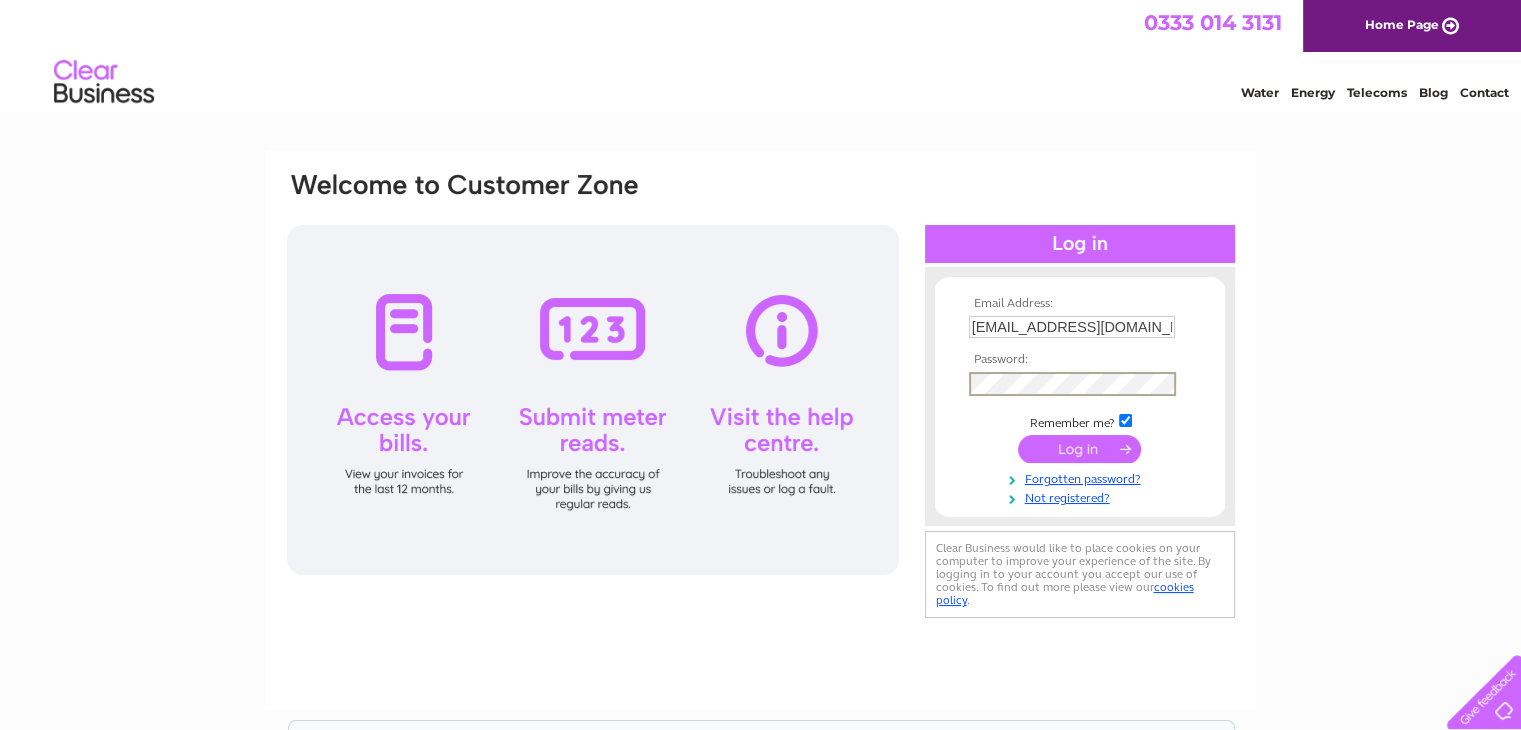 scroll, scrollTop: 0, scrollLeft: 0, axis: both 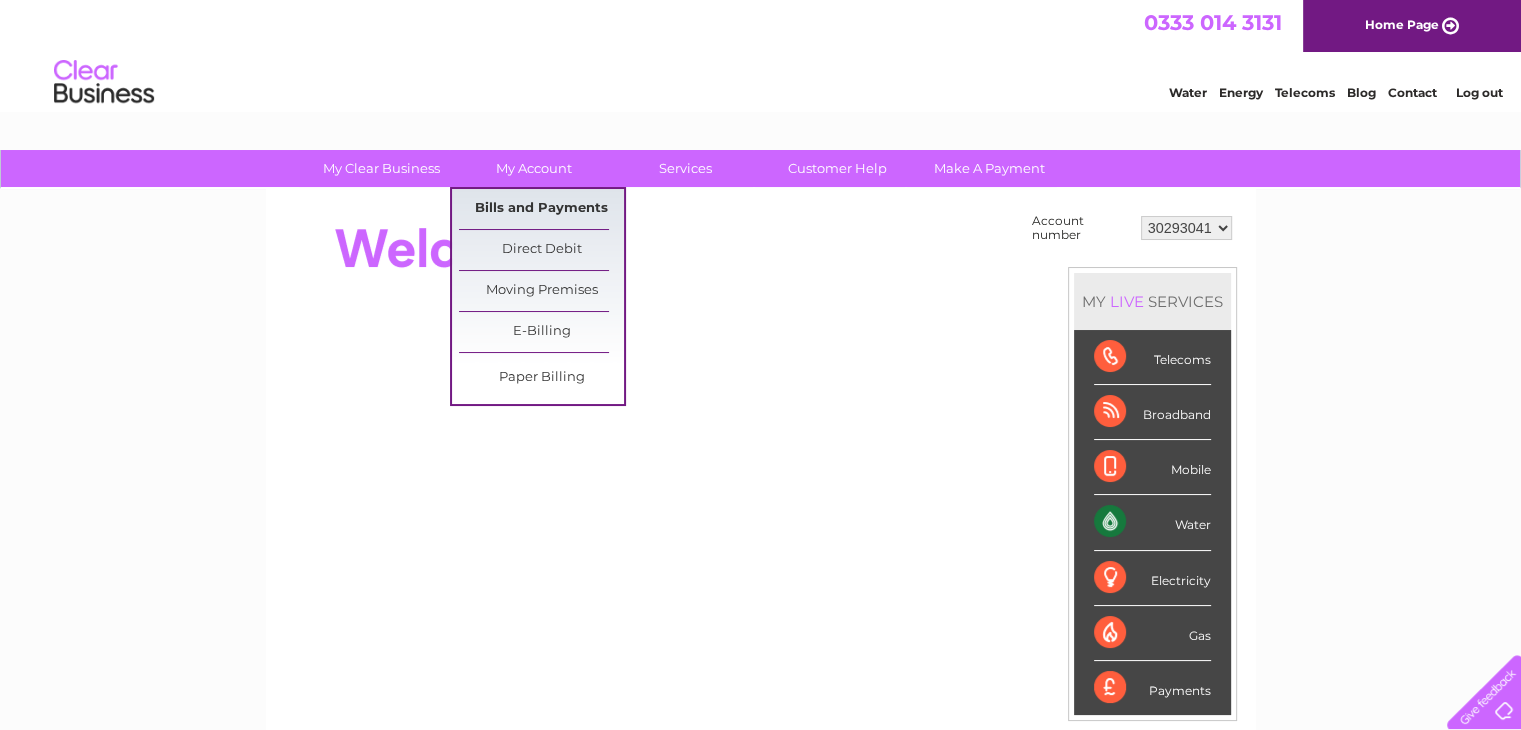 click on "Bills and Payments" at bounding box center [541, 209] 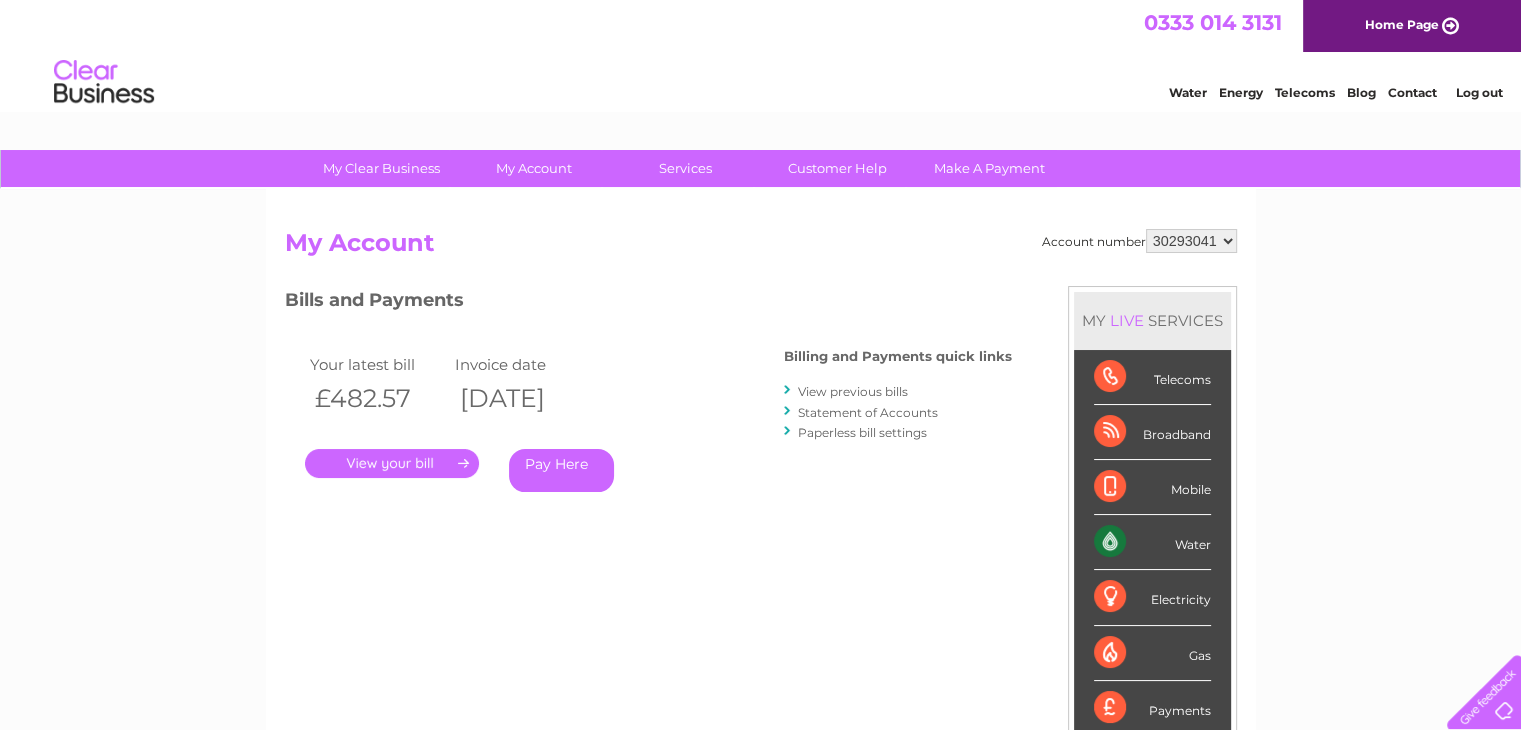 scroll, scrollTop: 0, scrollLeft: 0, axis: both 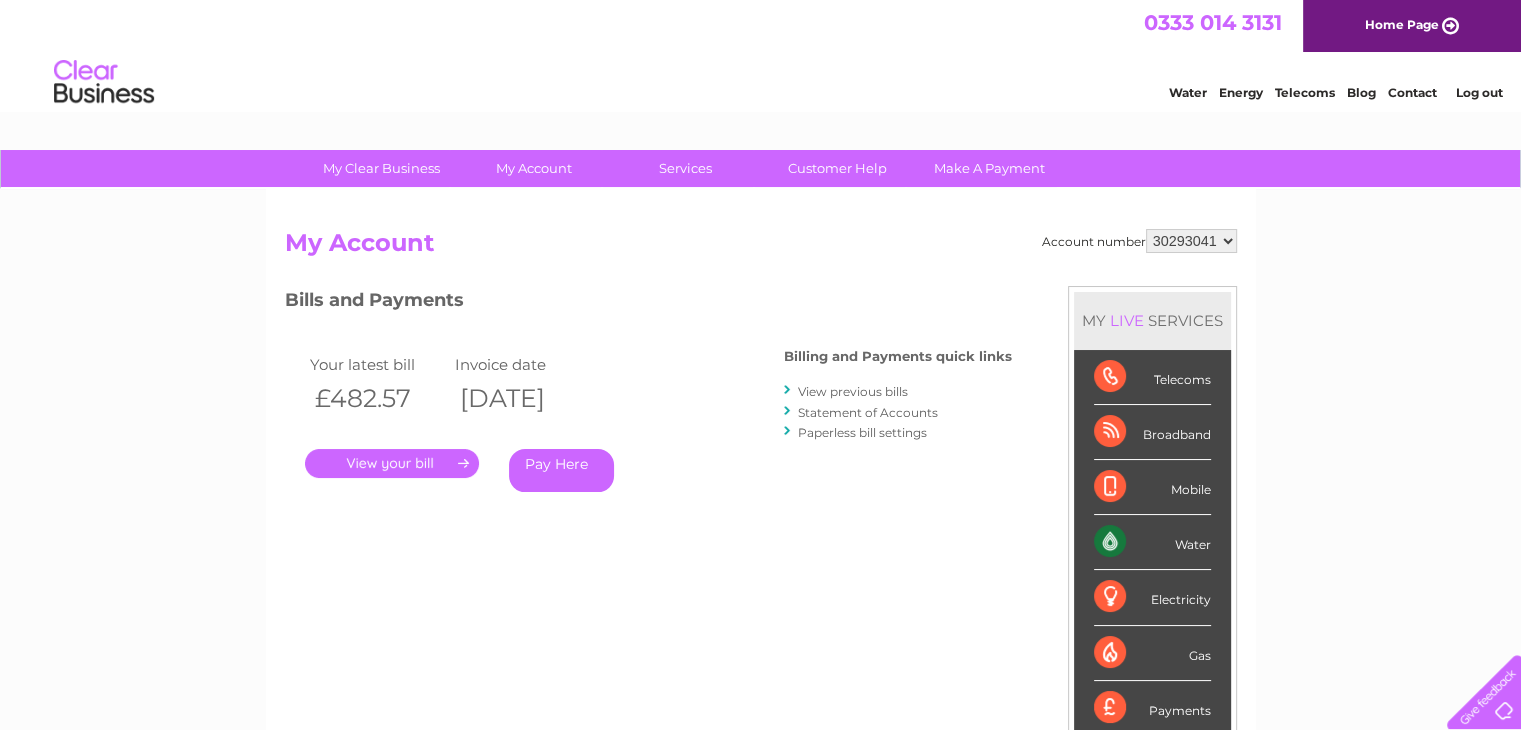 click on "." at bounding box center [392, 463] 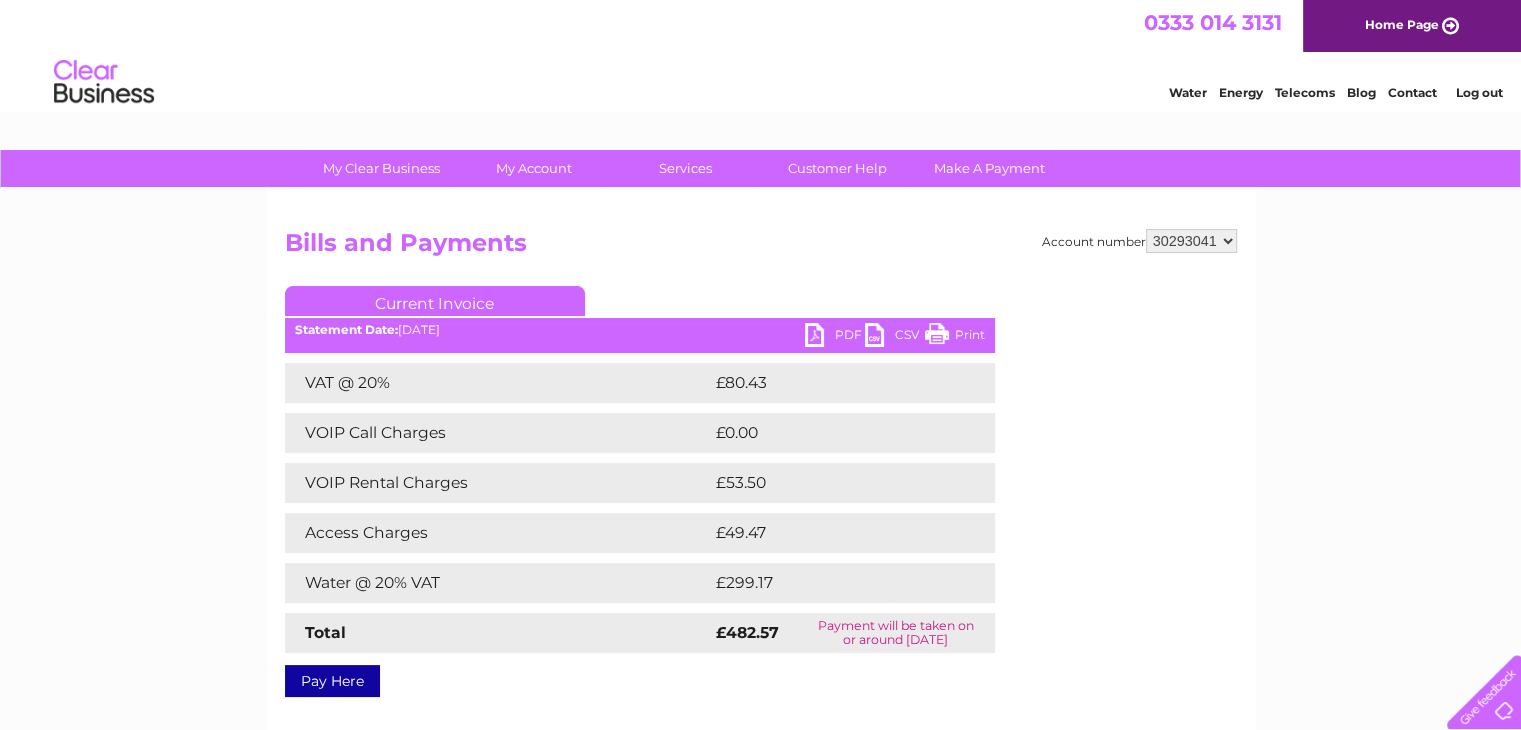 scroll, scrollTop: 0, scrollLeft: 0, axis: both 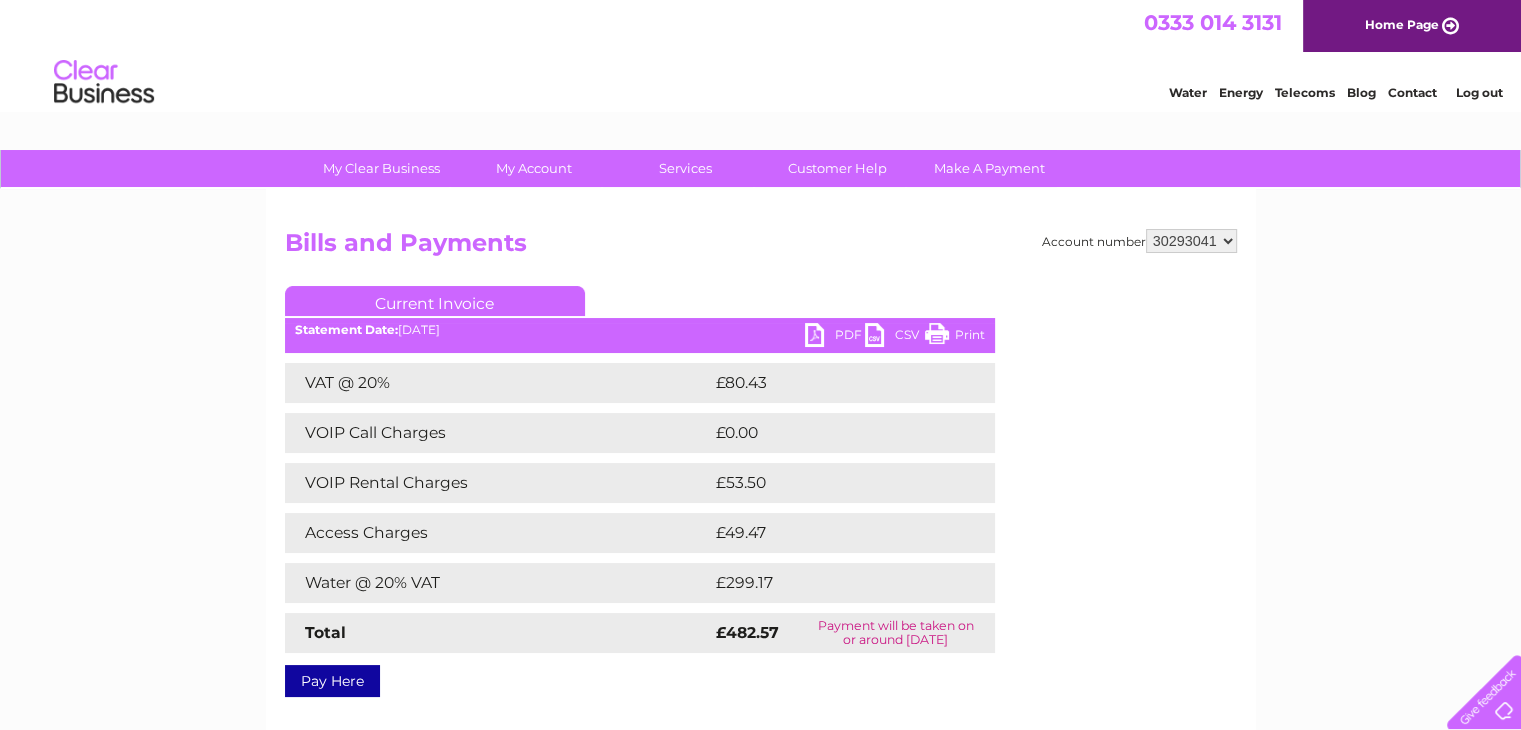 click on "PDF" at bounding box center (835, 337) 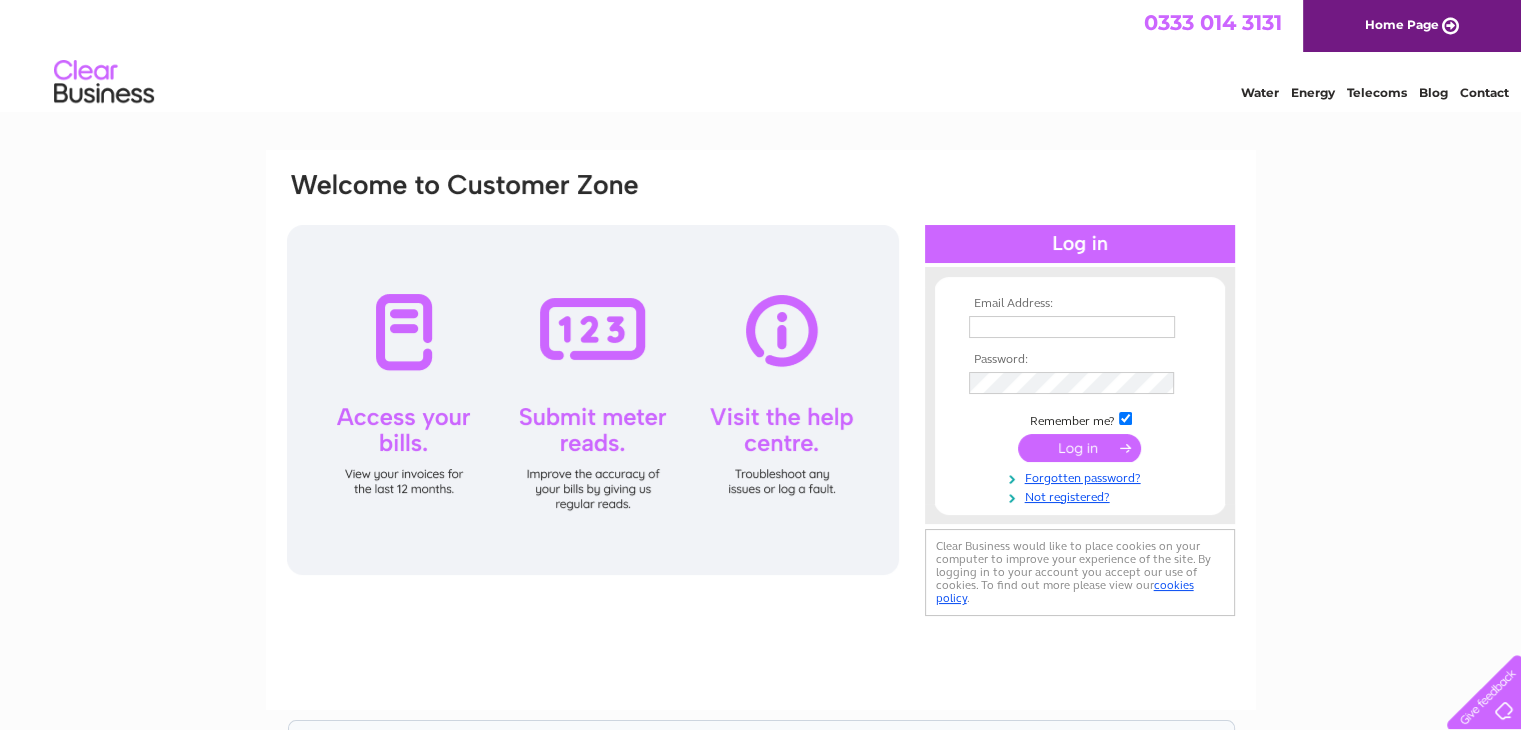 scroll, scrollTop: 0, scrollLeft: 0, axis: both 